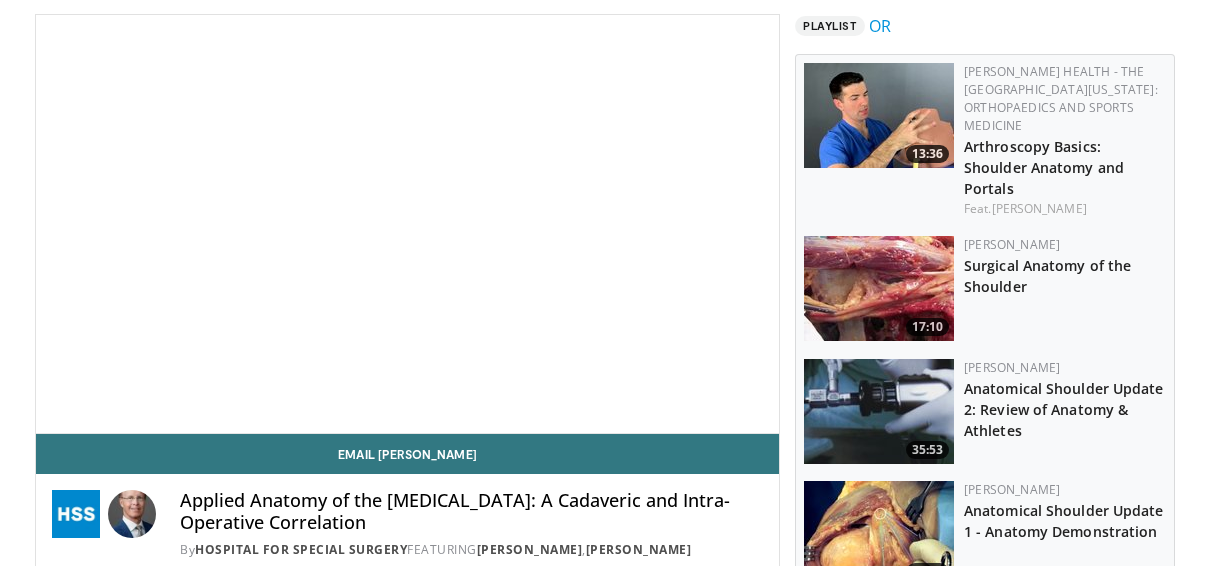 scroll, scrollTop: 559, scrollLeft: 0, axis: vertical 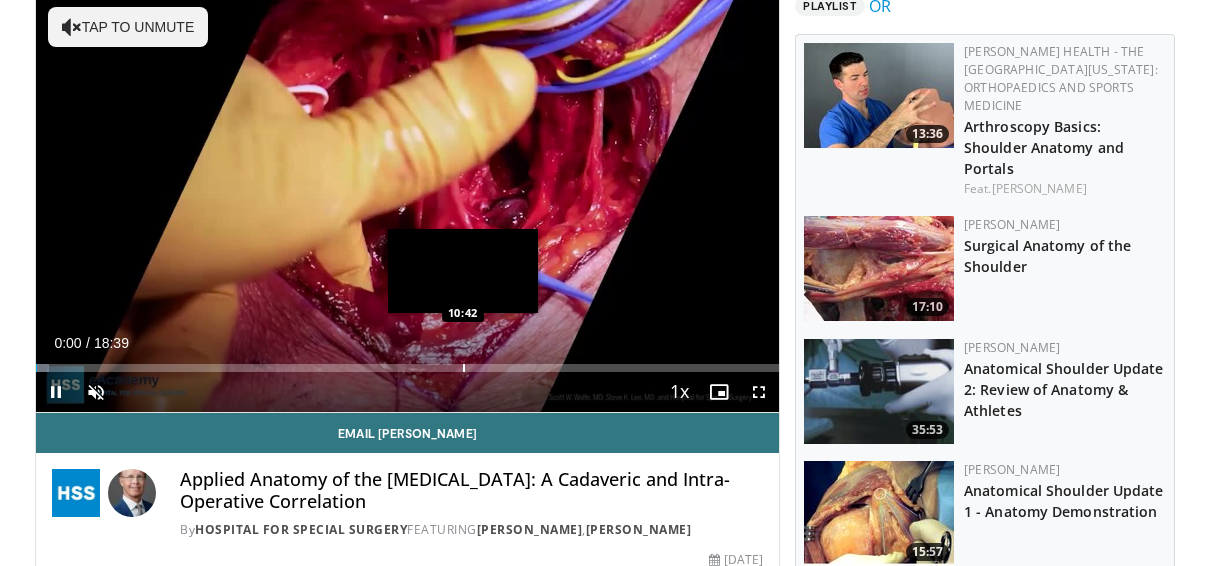 click at bounding box center (464, 368) 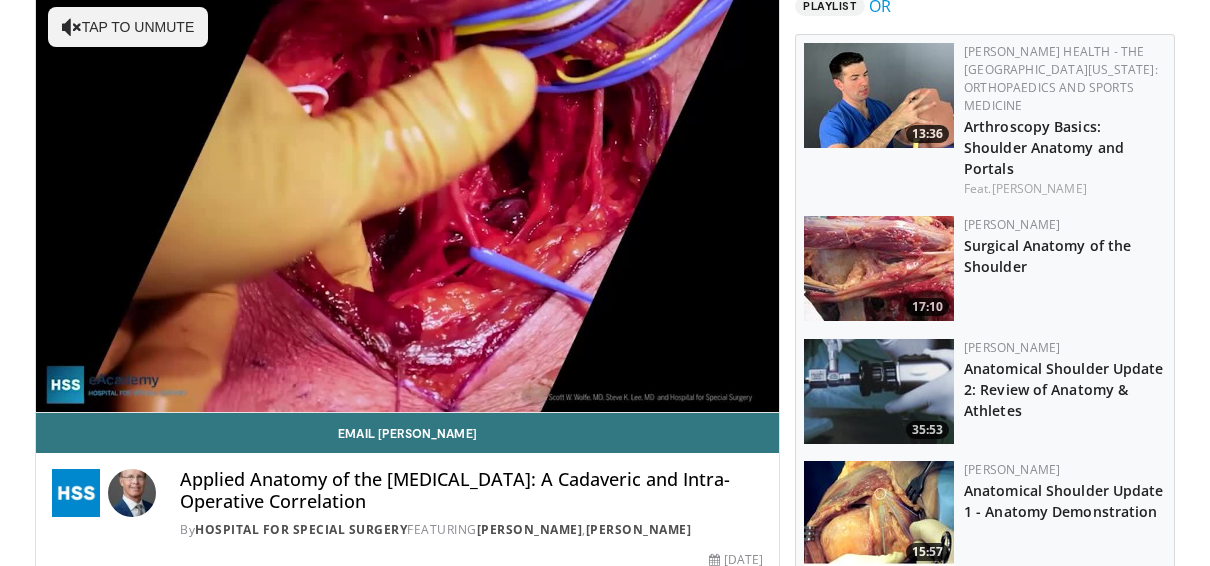 click on "**********" at bounding box center [407, 204] 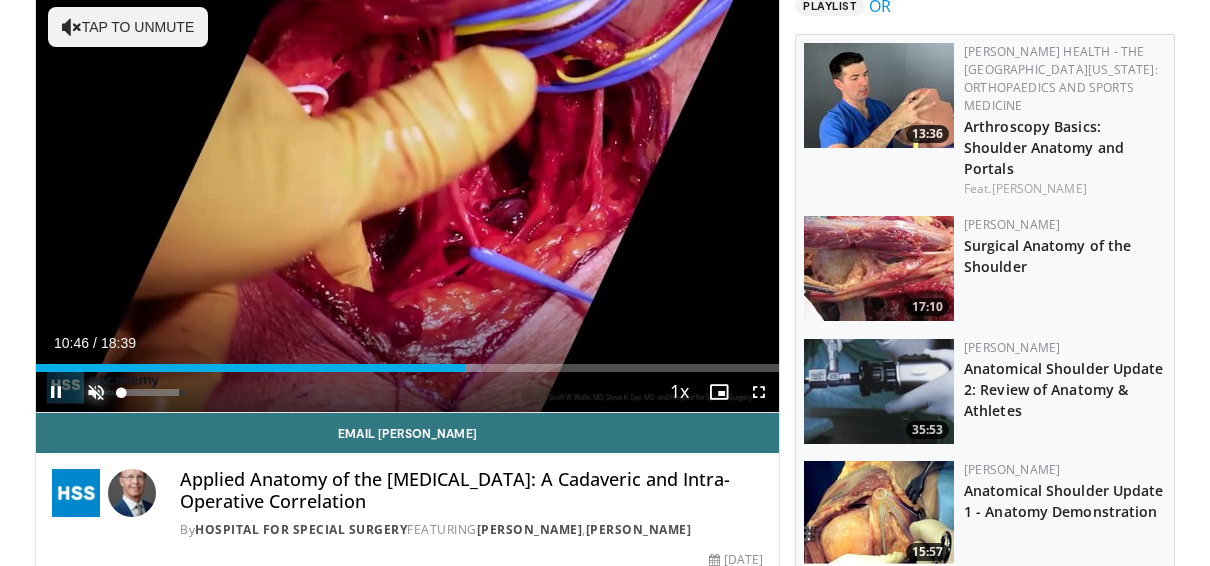 click at bounding box center (96, 392) 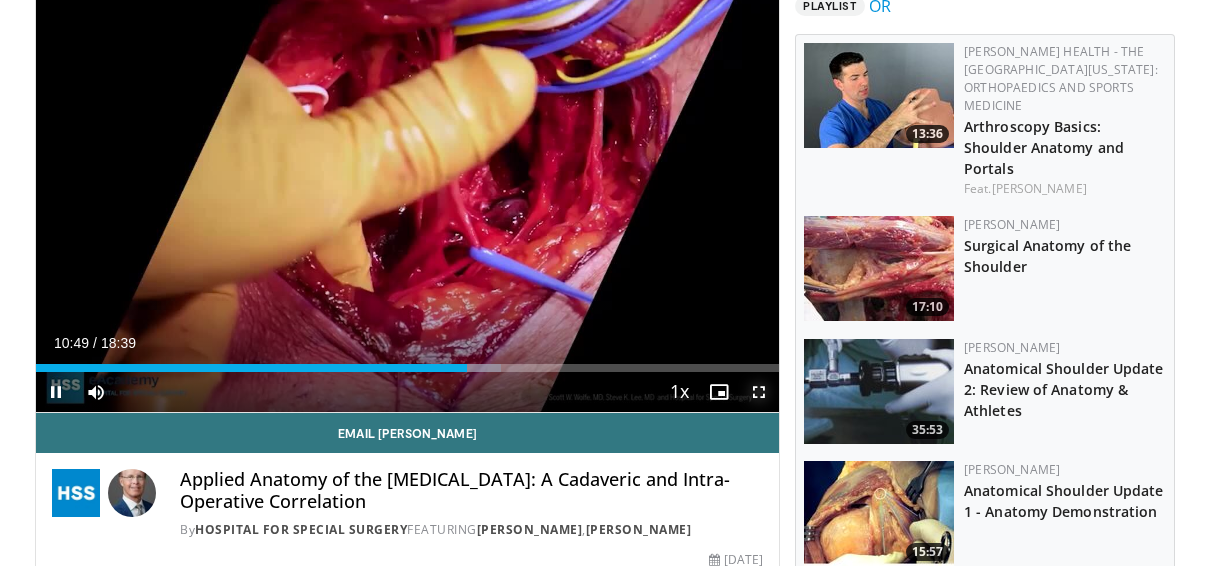click at bounding box center (759, 392) 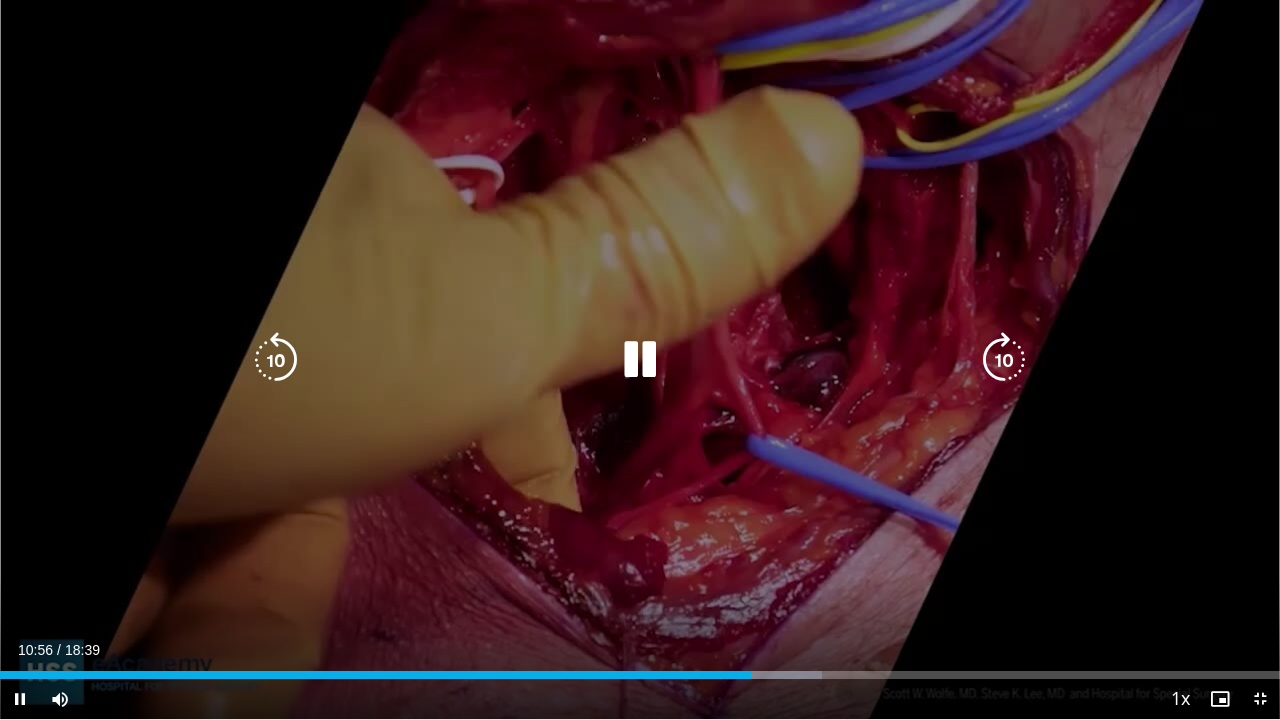 click at bounding box center (640, 360) 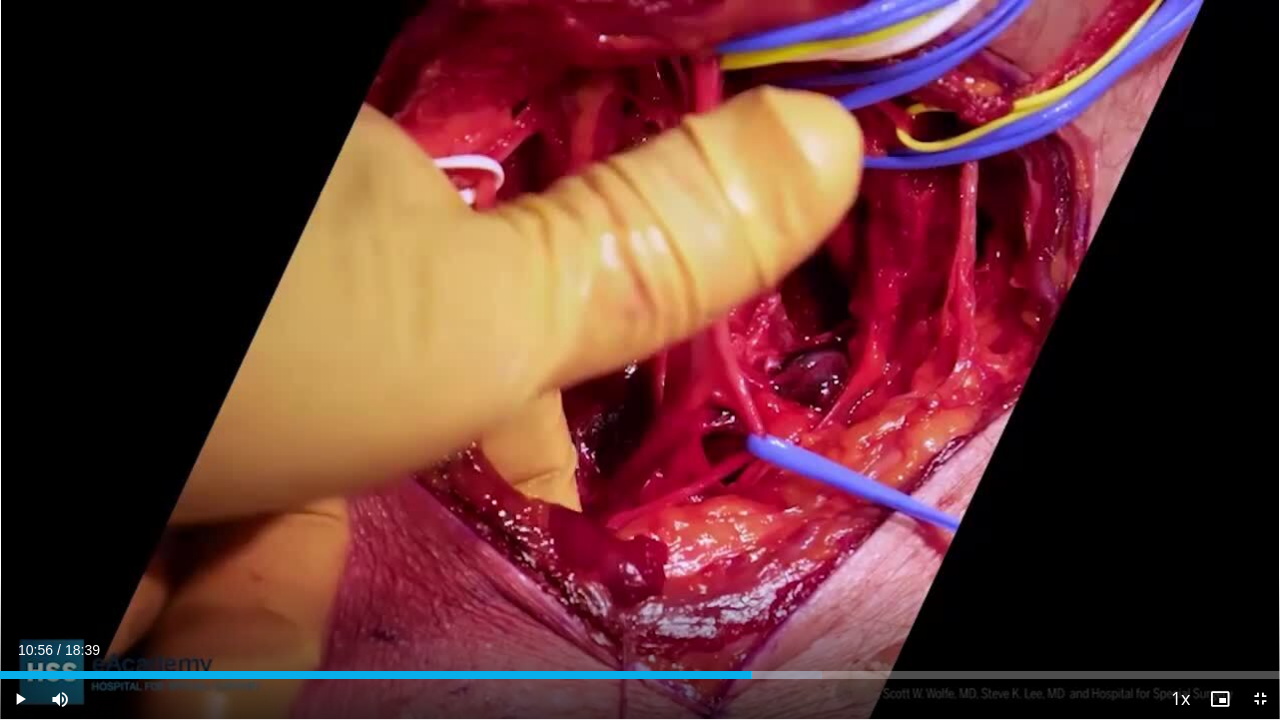 type 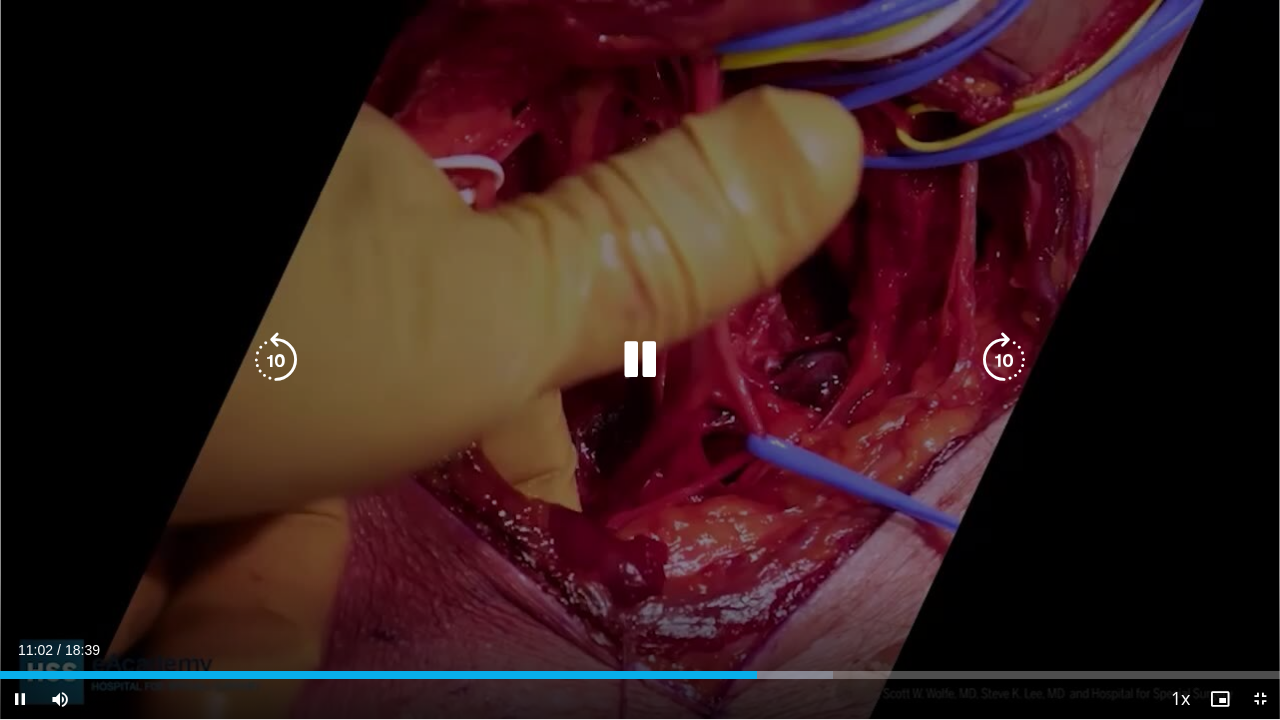 click at bounding box center (640, 360) 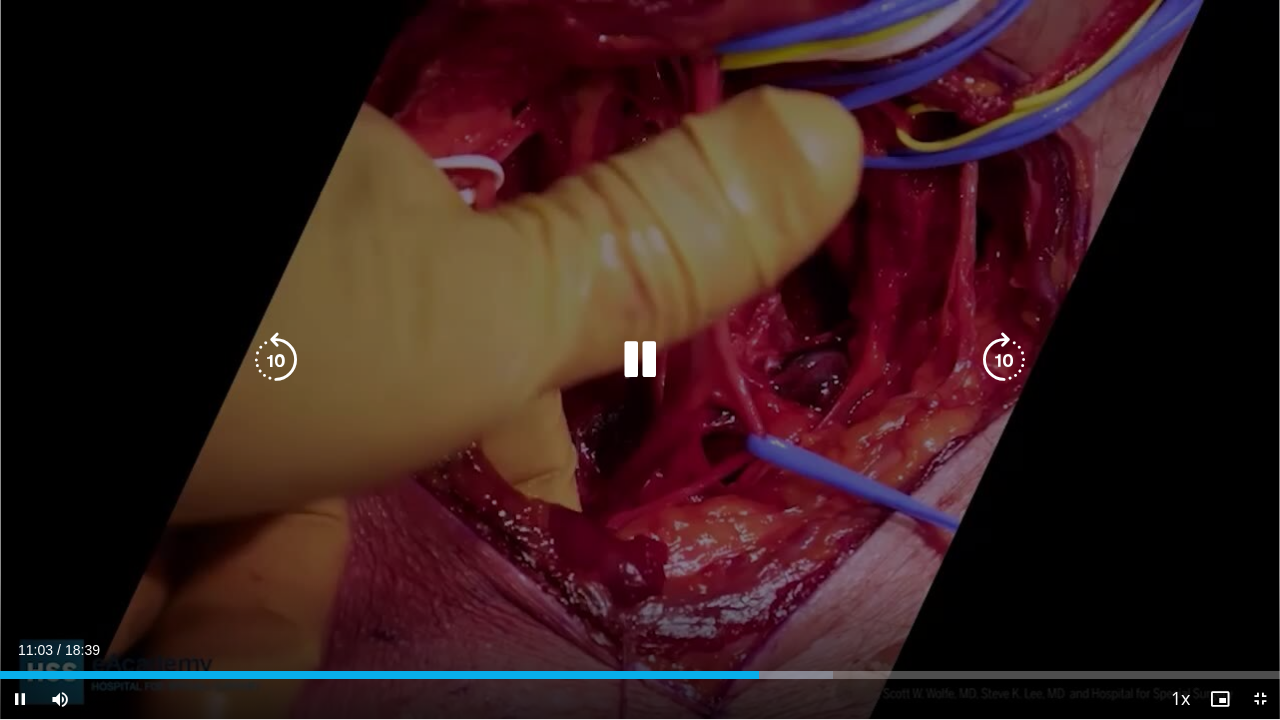 click at bounding box center [640, 360] 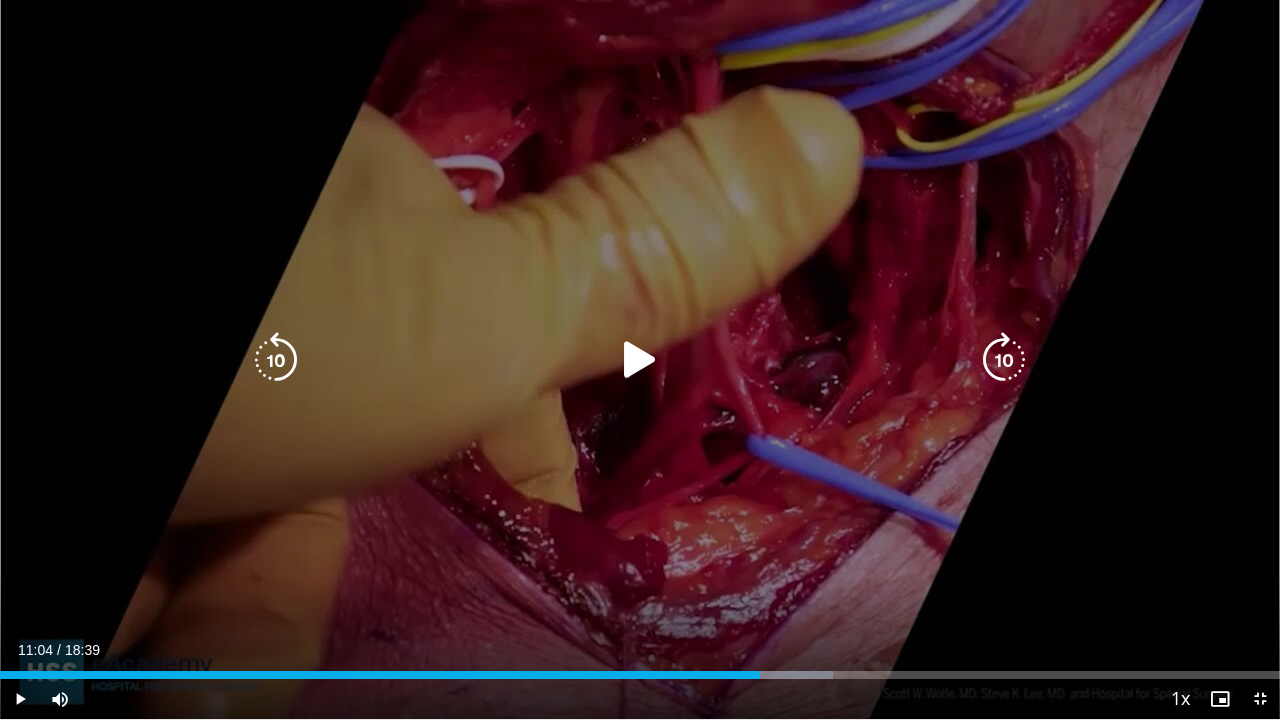 click at bounding box center [640, 360] 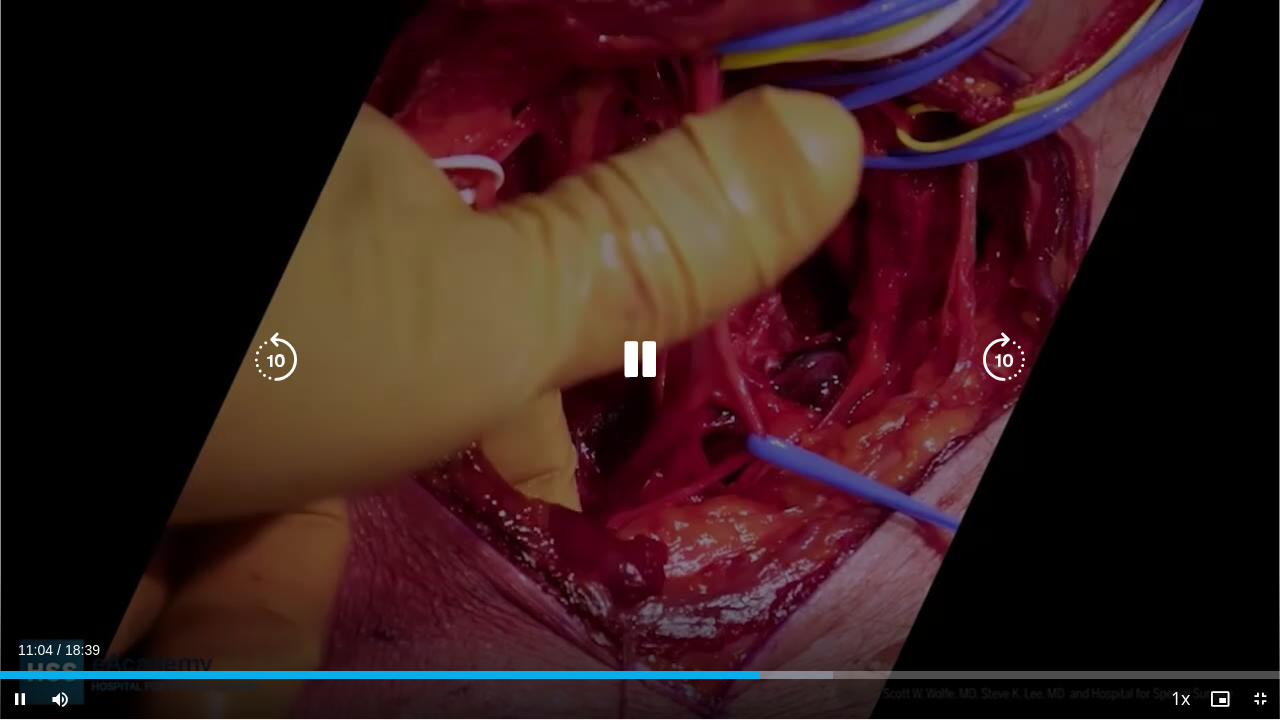 click at bounding box center [640, 360] 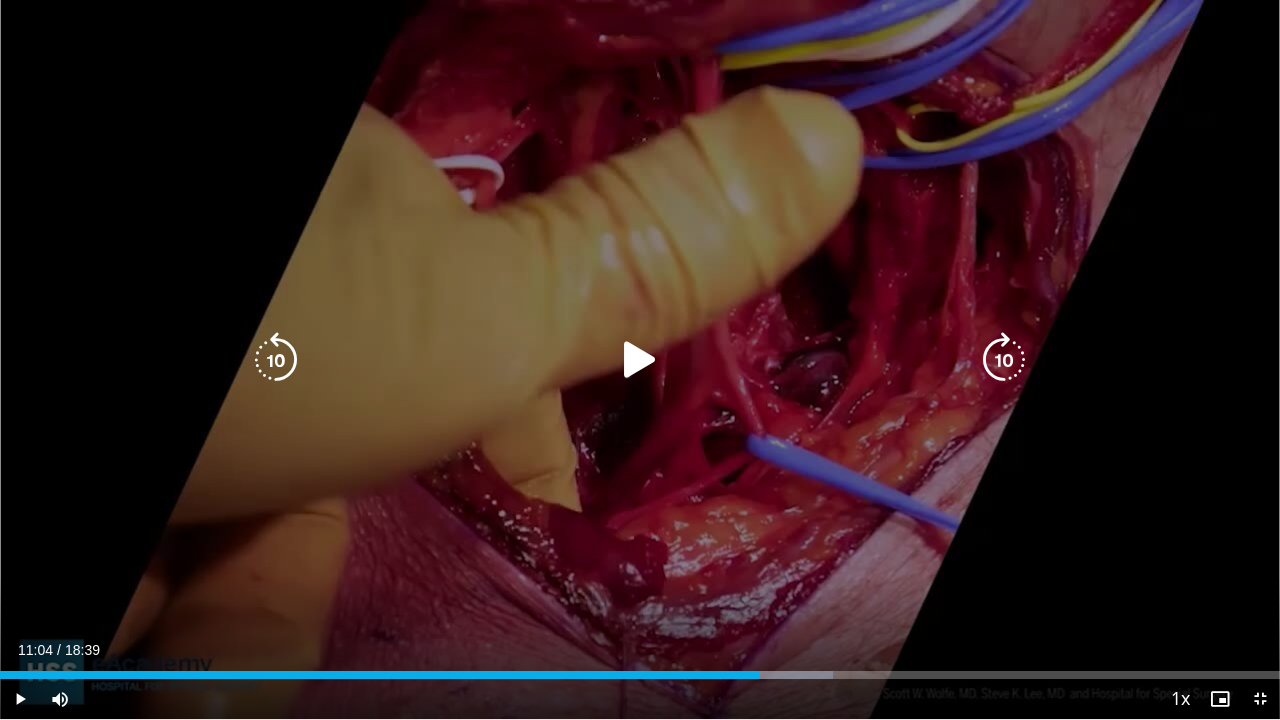 click at bounding box center (640, 360) 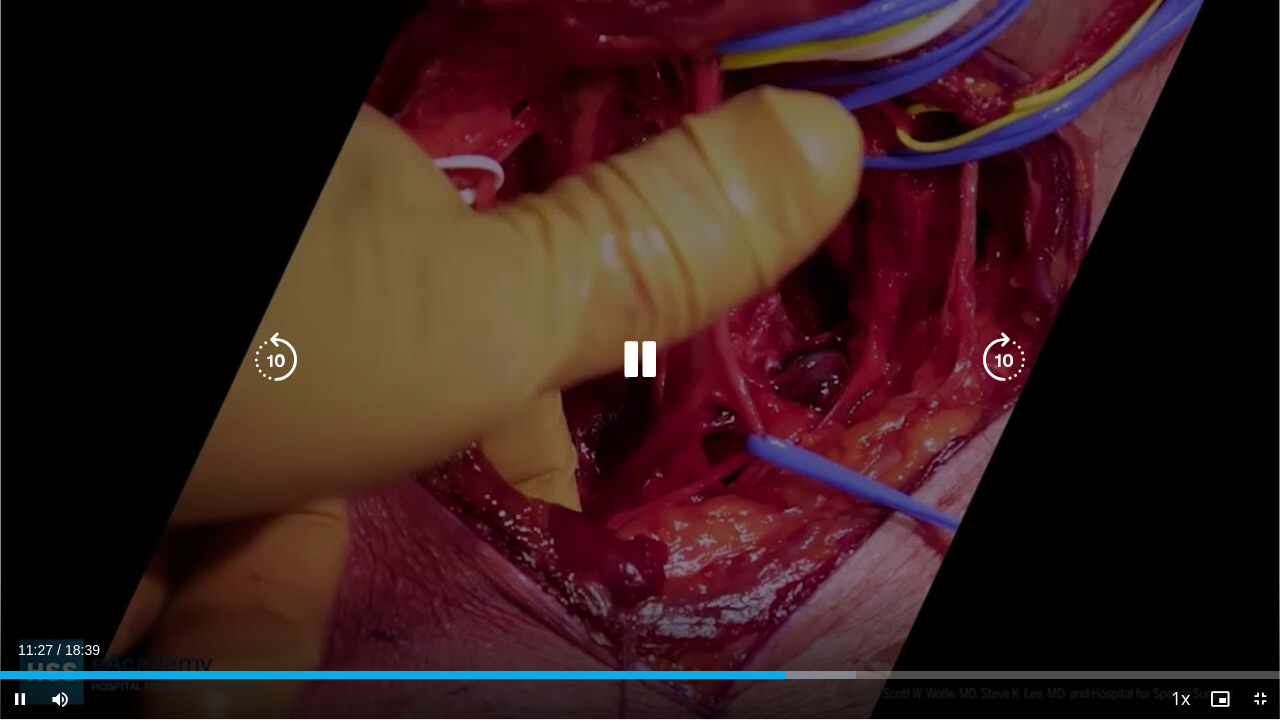 click on "10 seconds
Tap to unmute" at bounding box center [640, 359] 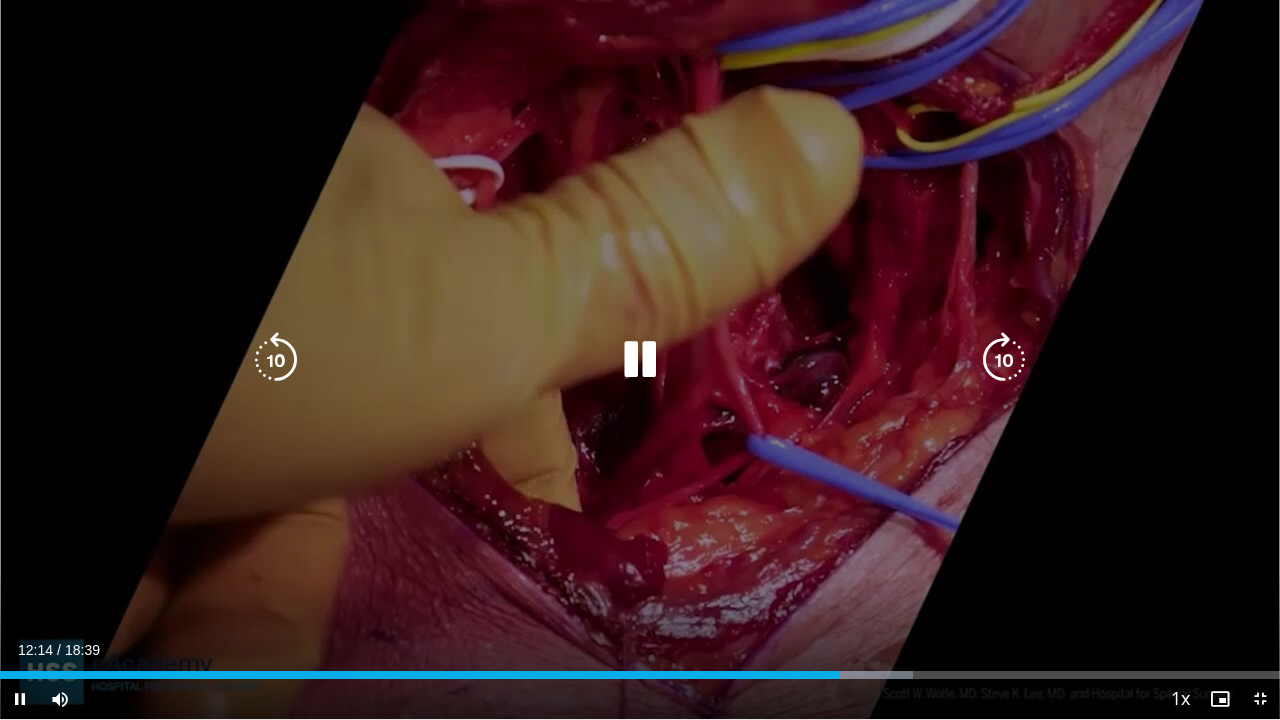 click on "10 seconds
Tap to unmute" at bounding box center [640, 359] 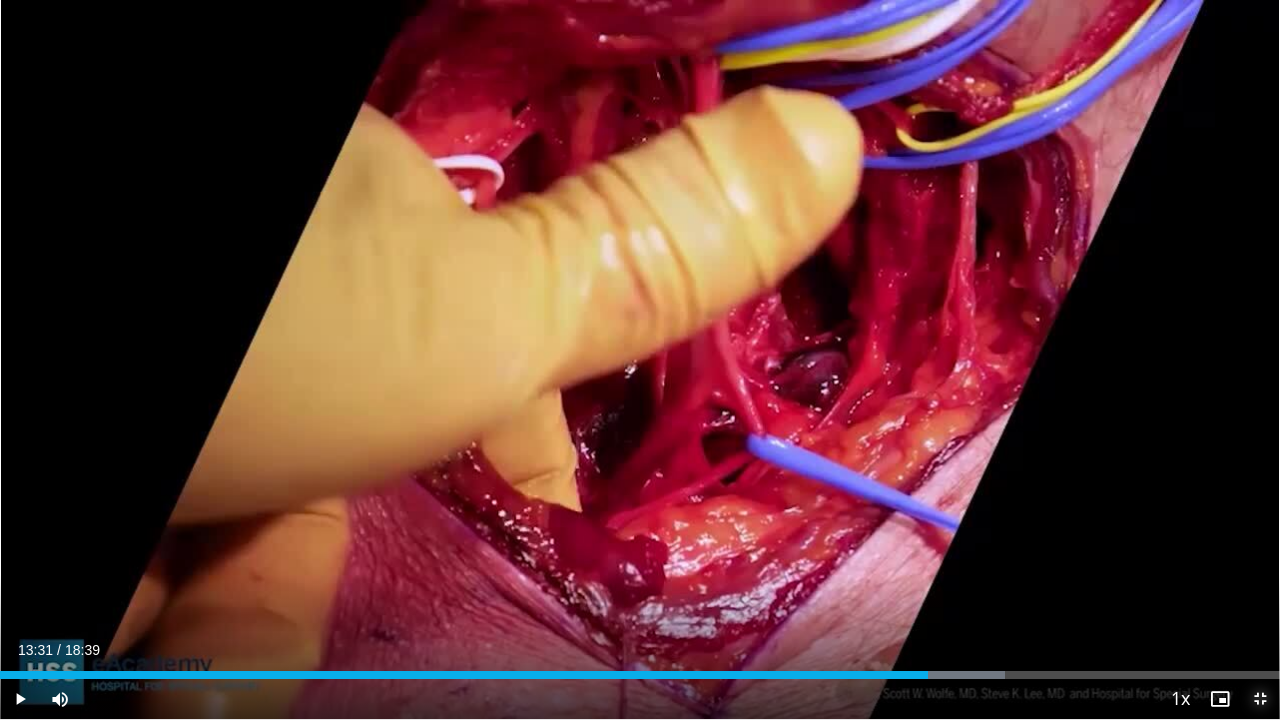 click at bounding box center (1260, 699) 